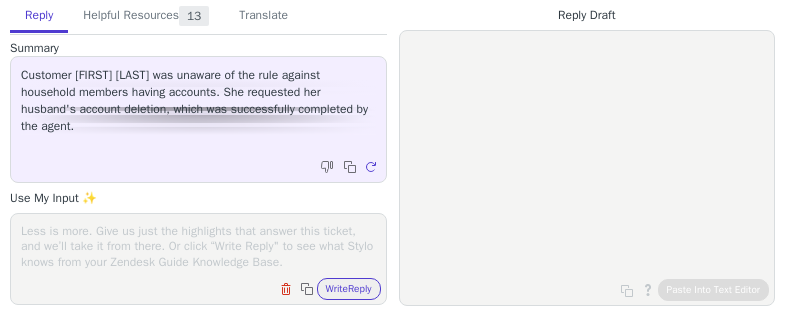 scroll, scrollTop: 0, scrollLeft: 0, axis: both 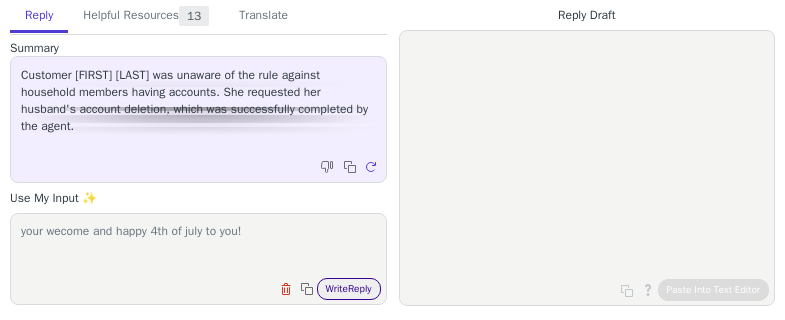 type on "your wecome and happy 4th of july to you!" 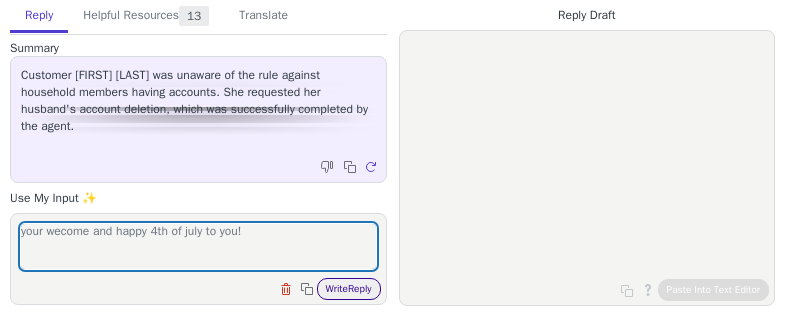 click on "Write  Reply" at bounding box center [349, 289] 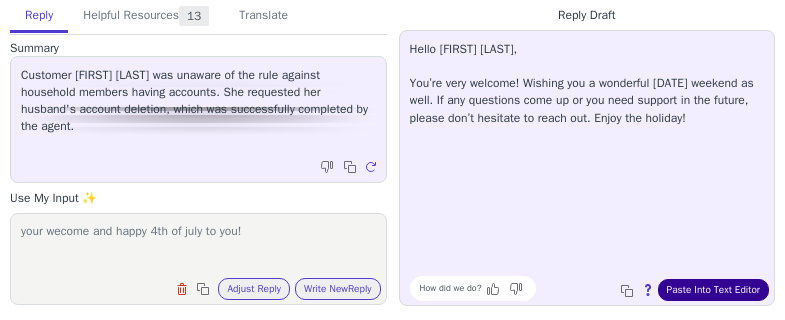 click on "Paste Into Text Editor" at bounding box center [713, 290] 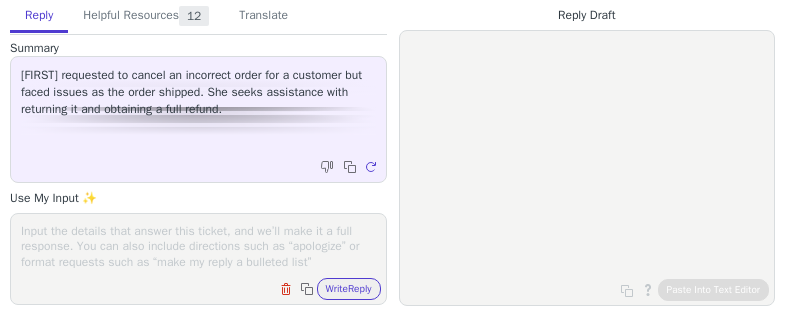 scroll, scrollTop: 0, scrollLeft: 0, axis: both 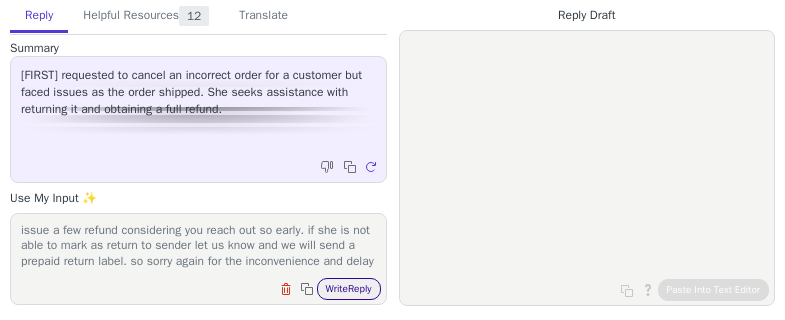 type on "so sorry for the delay and missing to cancellation. if she mark one of her packages as return to sender to get it back to us and we will issue a few refund considering you reach out so early. if she is not able to mark as return to sender let us know and we will send a prepaid return label. so sorry again for the inconvenience and delay" 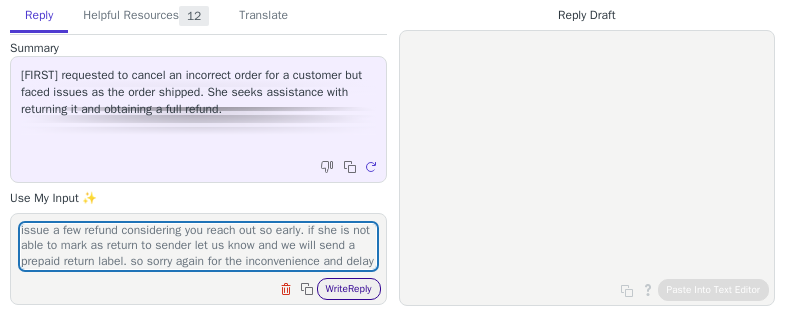 click on "Write  Reply" at bounding box center (349, 289) 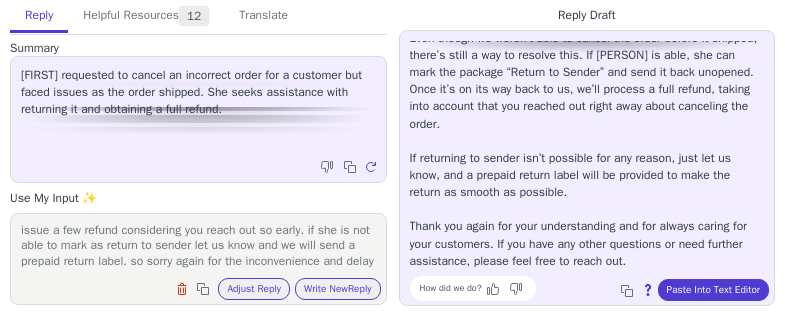 scroll, scrollTop: 365, scrollLeft: 0, axis: vertical 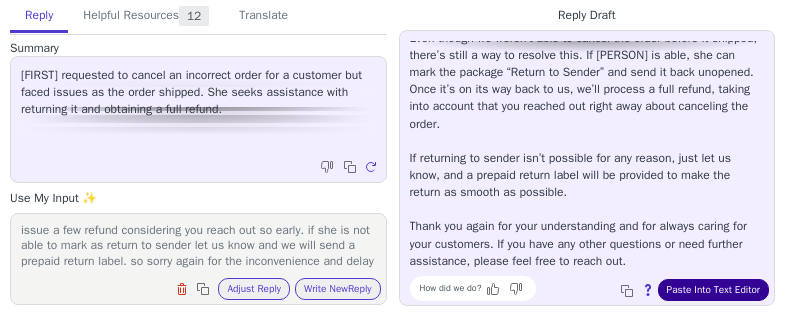 click on "Paste Into Text Editor" at bounding box center [713, 290] 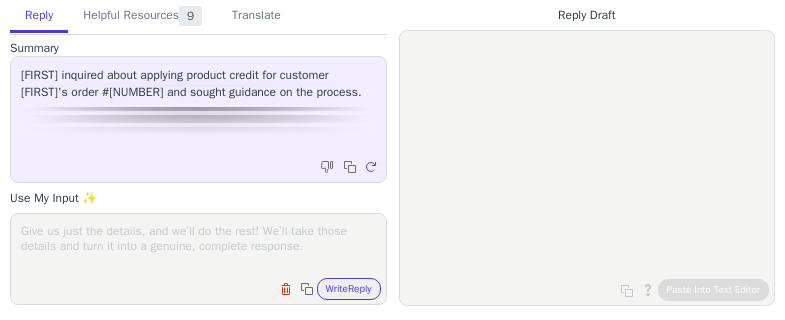 scroll, scrollTop: 0, scrollLeft: 0, axis: both 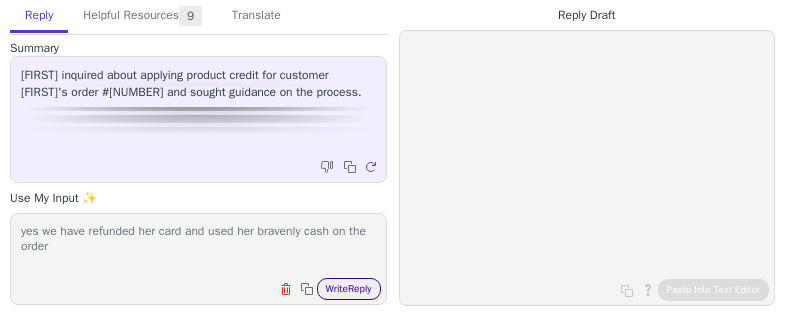 type on "yes we have refunded her card and used her bravenly cash on the order" 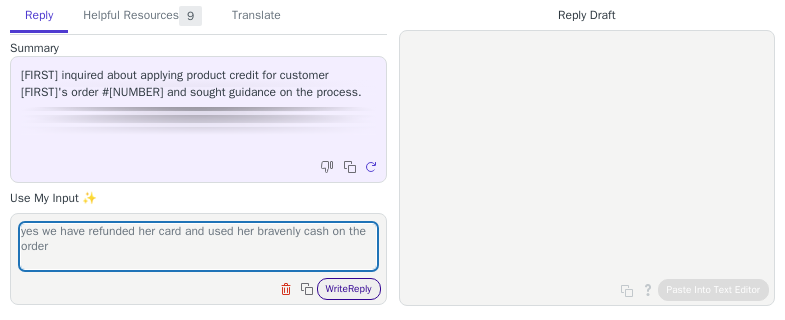 click on "Write  Reply" at bounding box center [349, 289] 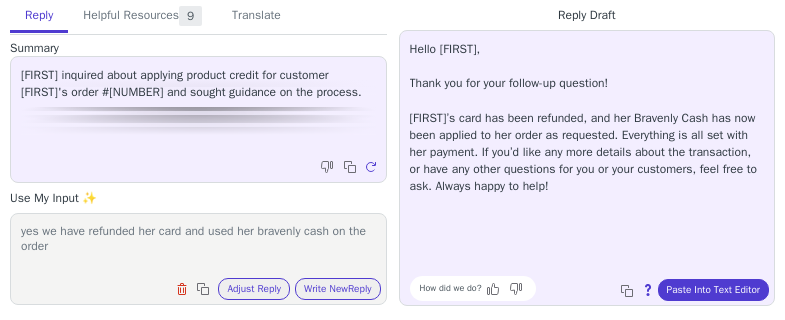 scroll, scrollTop: 22, scrollLeft: 0, axis: vertical 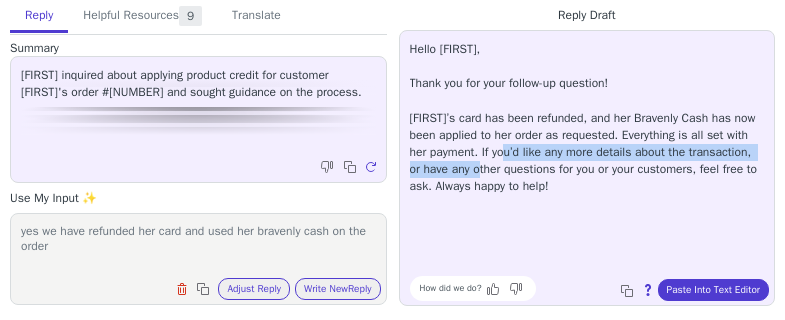 drag, startPoint x: 721, startPoint y: 218, endPoint x: 566, endPoint y: 194, distance: 156.84706 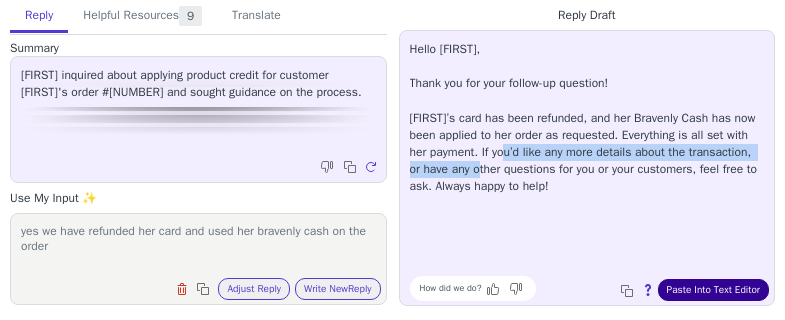 click on "Paste Into Text Editor" at bounding box center [713, 290] 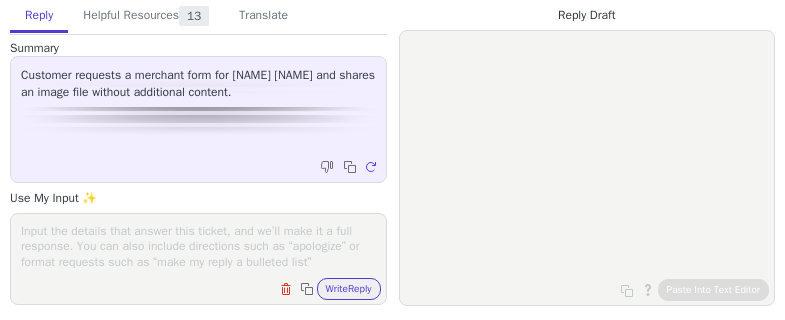 scroll, scrollTop: 0, scrollLeft: 0, axis: both 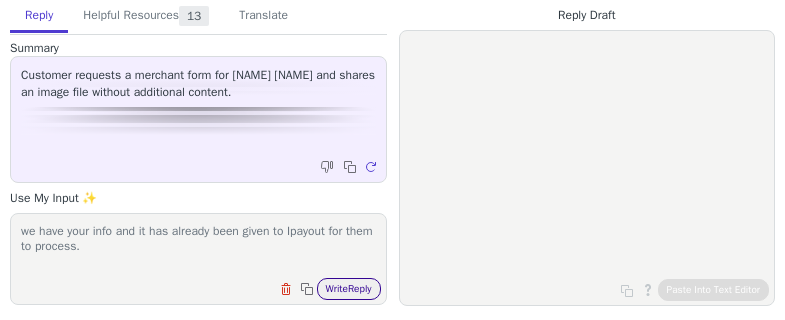 type on "we have your info and it has already been given to Ipayout for them to process." 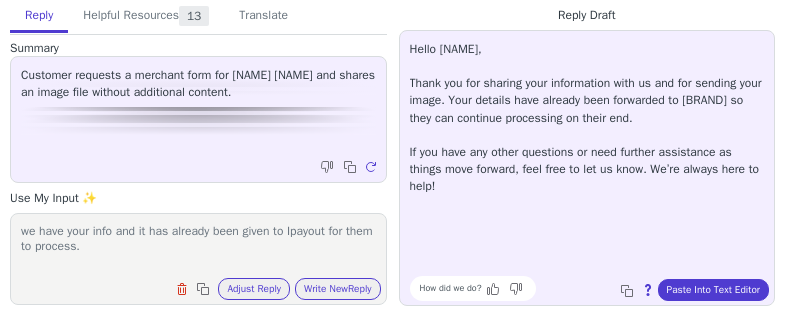 scroll, scrollTop: 8, scrollLeft: 0, axis: vertical 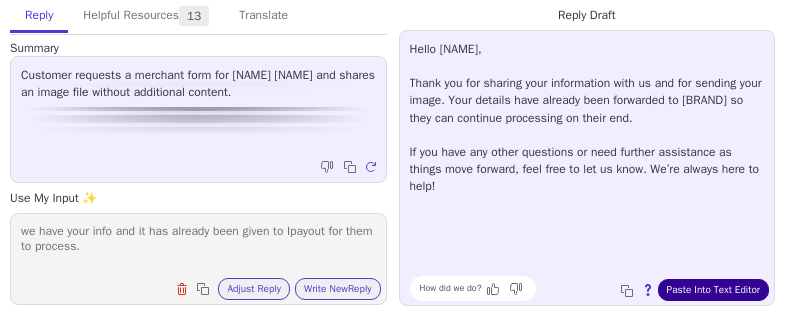 click on "Paste Into Text Editor" at bounding box center [713, 290] 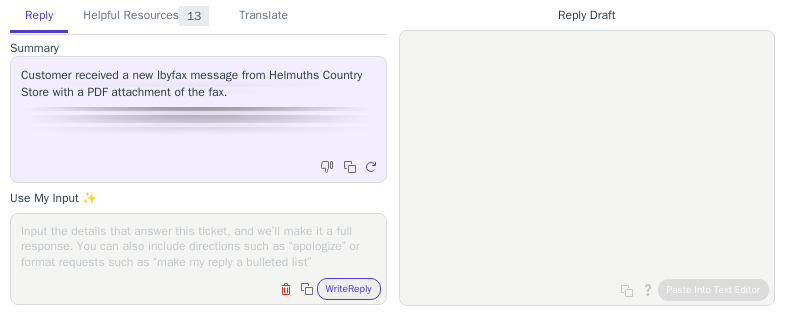 scroll, scrollTop: 0, scrollLeft: 0, axis: both 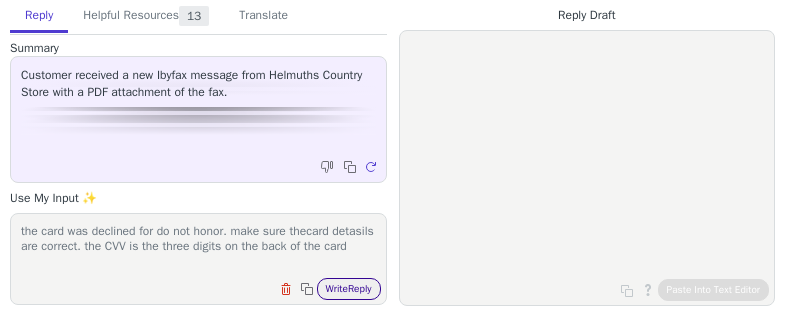 type on "the card was declined for do not honor. make sure thecard detasils are correct. the CVV is the three digits on the back of the card" 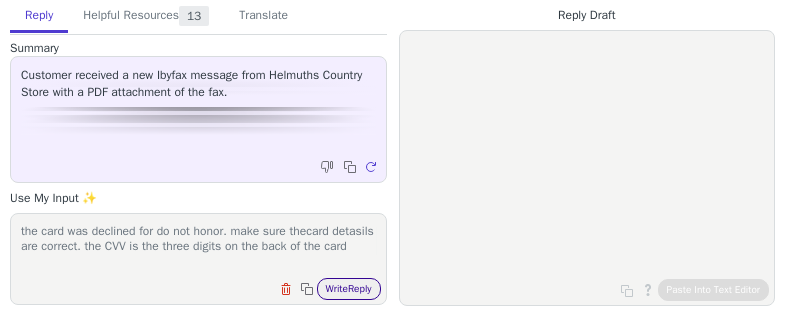 click on "Write  Reply" at bounding box center (349, 289) 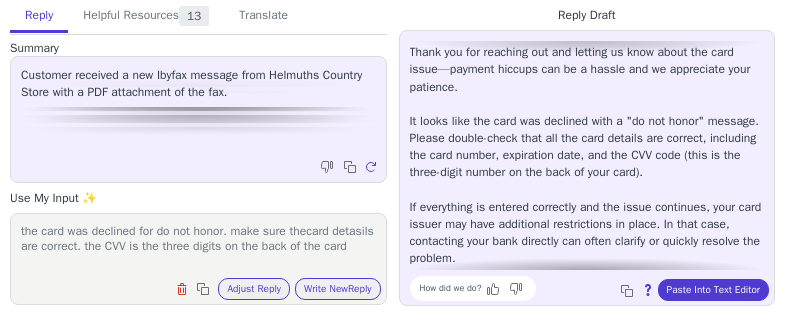 scroll, scrollTop: 153, scrollLeft: 0, axis: vertical 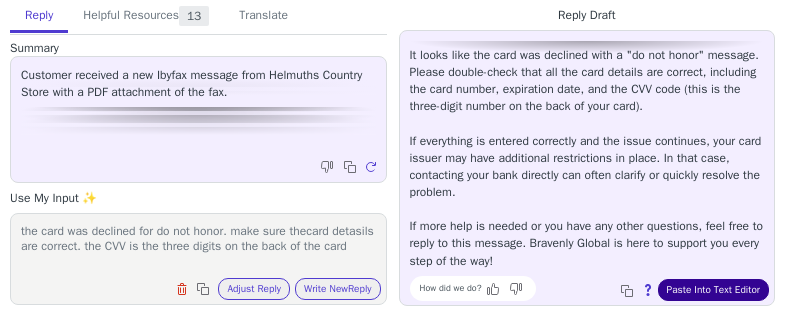 click on "Paste Into Text Editor" at bounding box center [713, 290] 